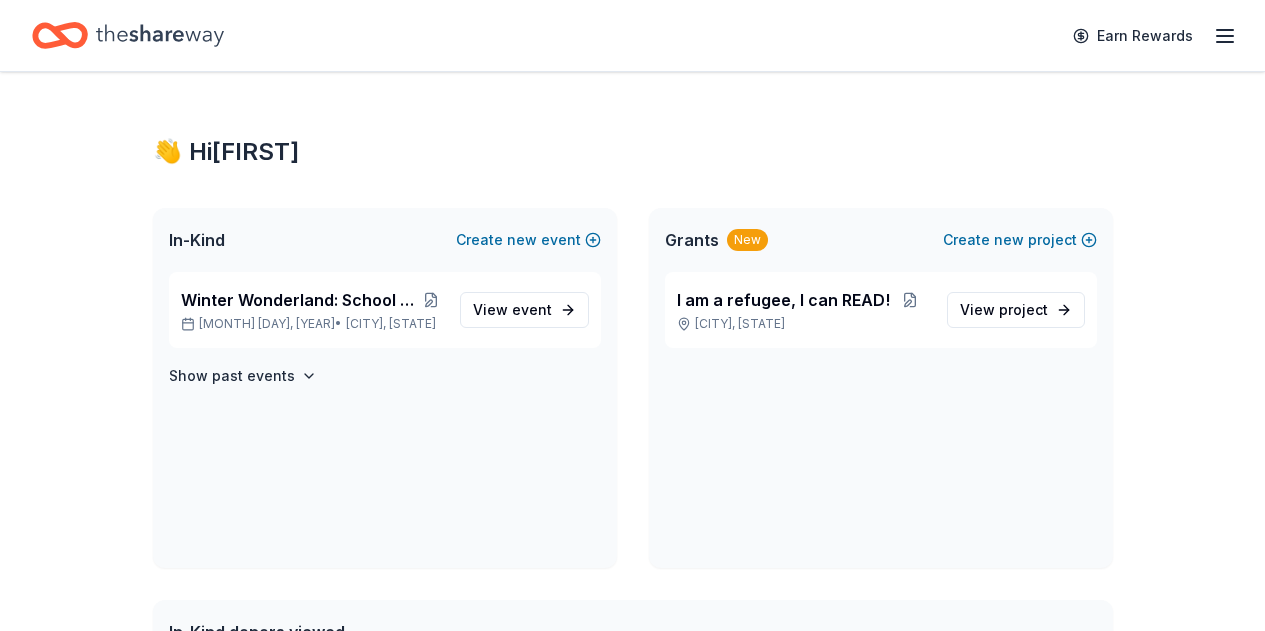 scroll, scrollTop: 0, scrollLeft: 0, axis: both 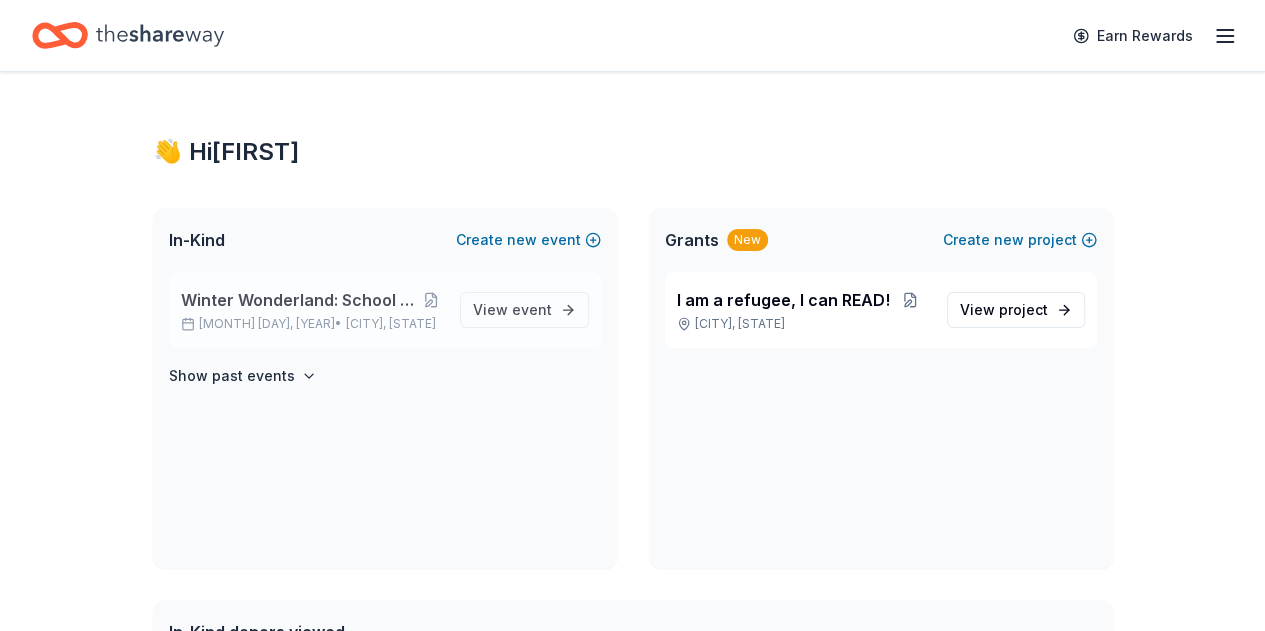 click on "Winter Wonderland: School Literacy Parent Night" at bounding box center [300, 300] 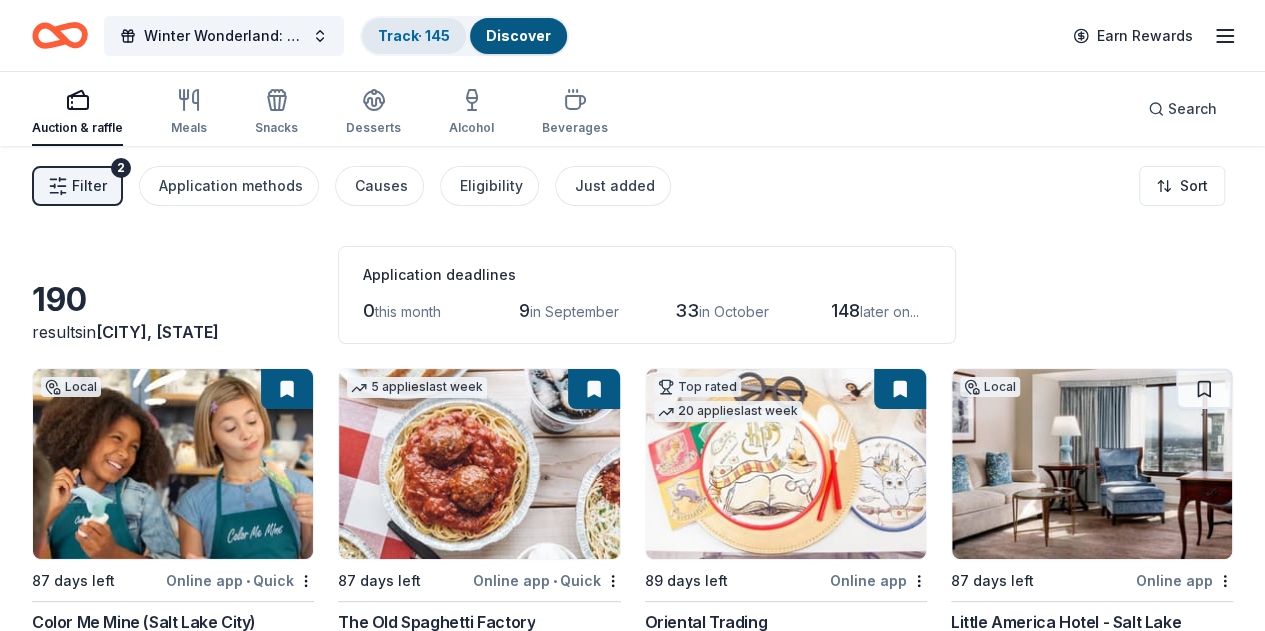 click on "Track  · 145" at bounding box center (414, 35) 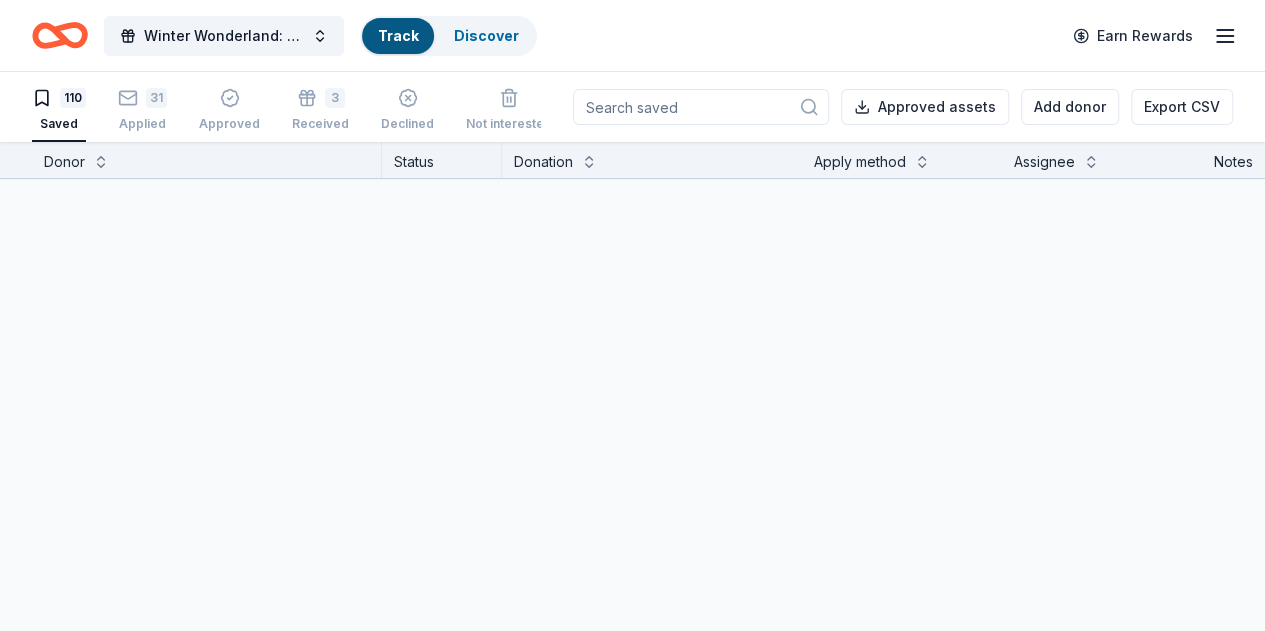 scroll, scrollTop: 0, scrollLeft: 0, axis: both 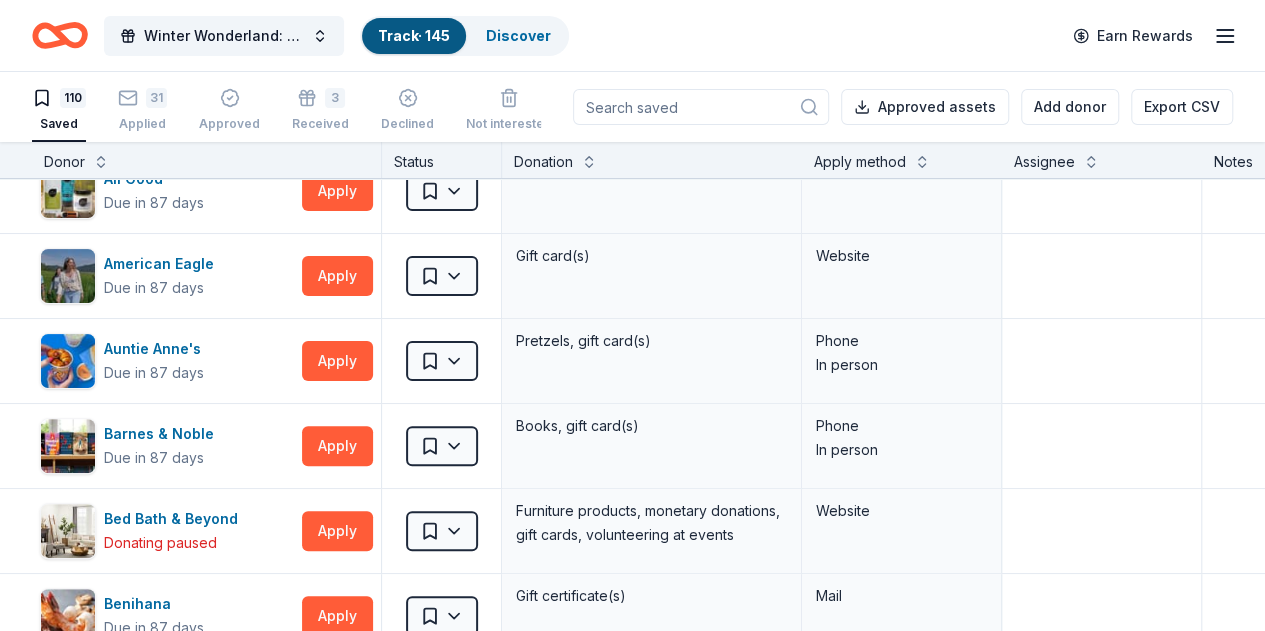 click on "Apply method" at bounding box center (860, 162) 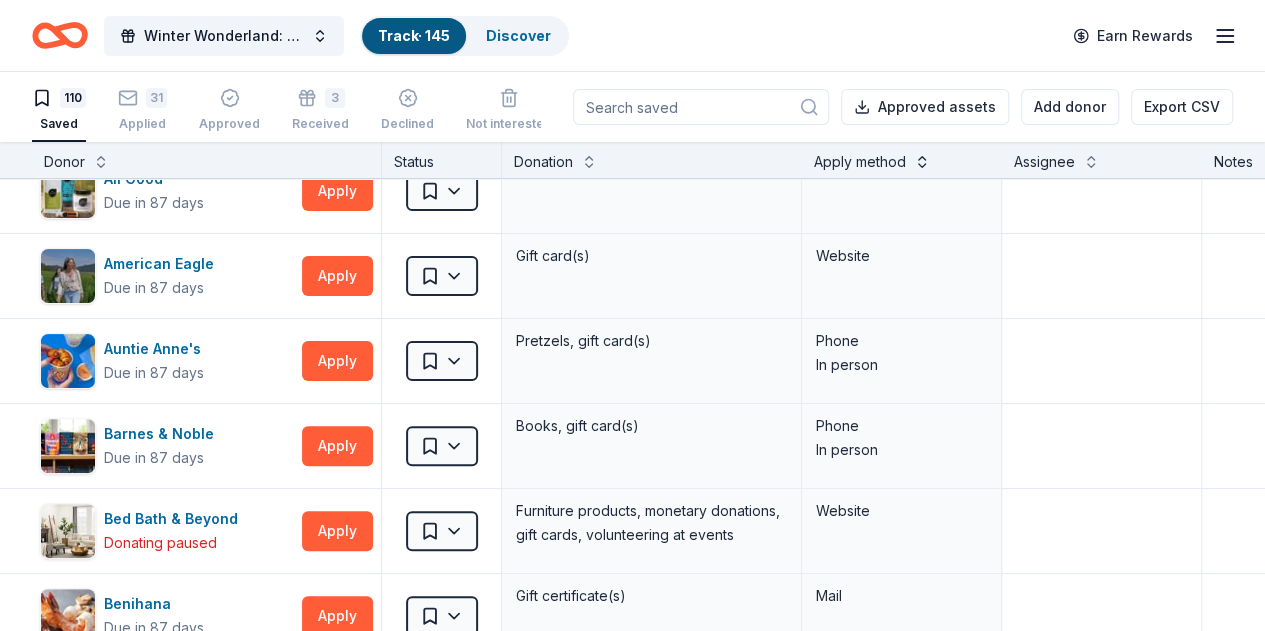 click at bounding box center (922, 160) 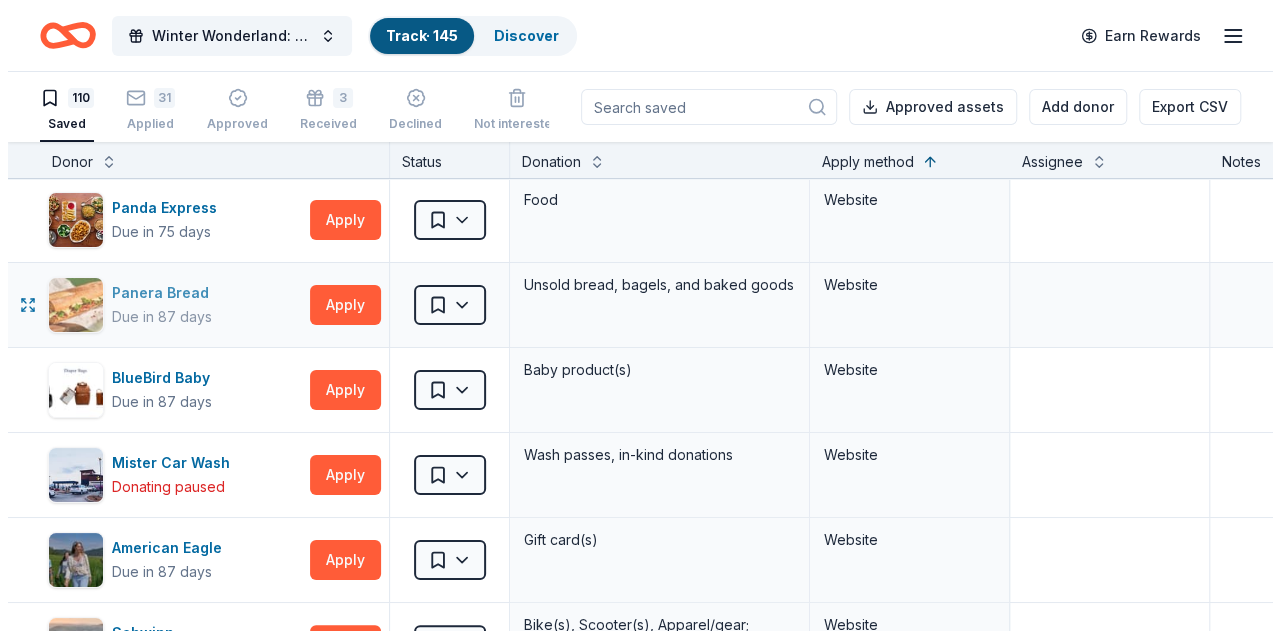 scroll, scrollTop: 7382, scrollLeft: 0, axis: vertical 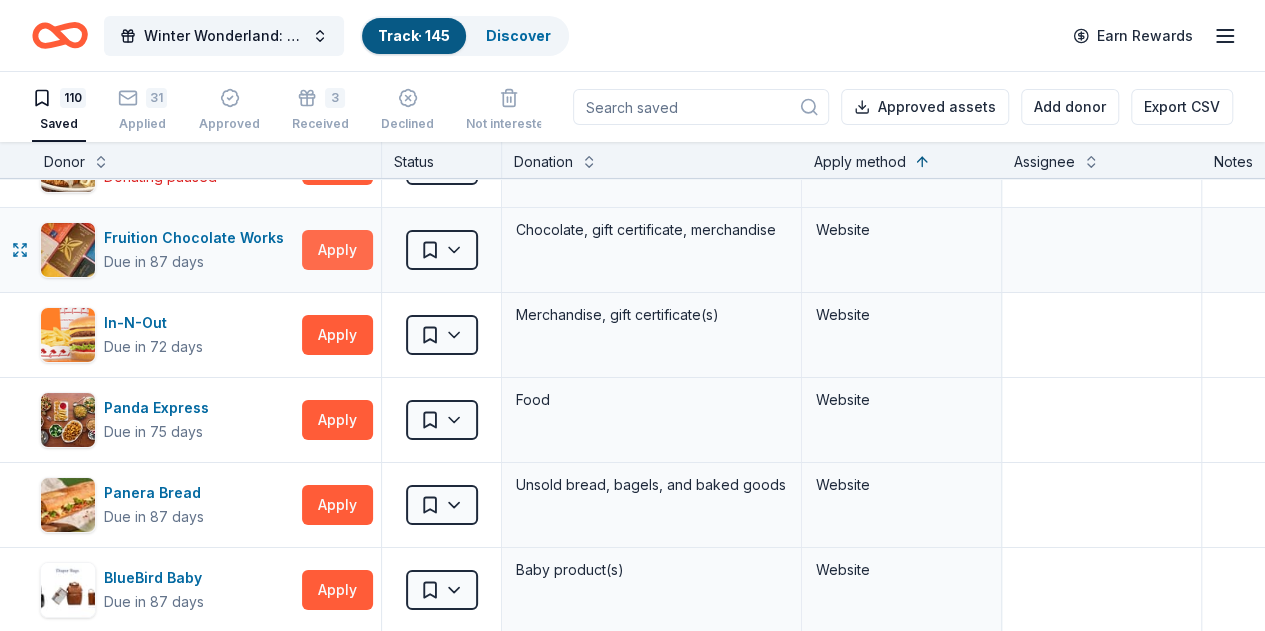 click on "Apply" at bounding box center (337, 250) 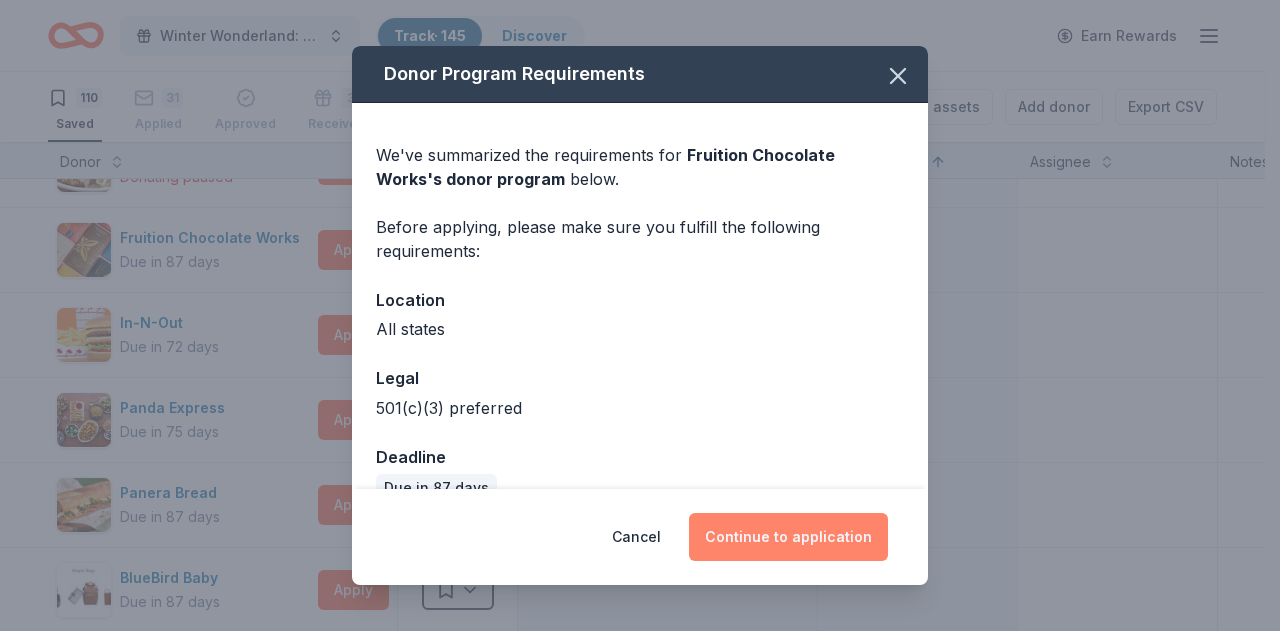 click on "Continue to application" at bounding box center (788, 537) 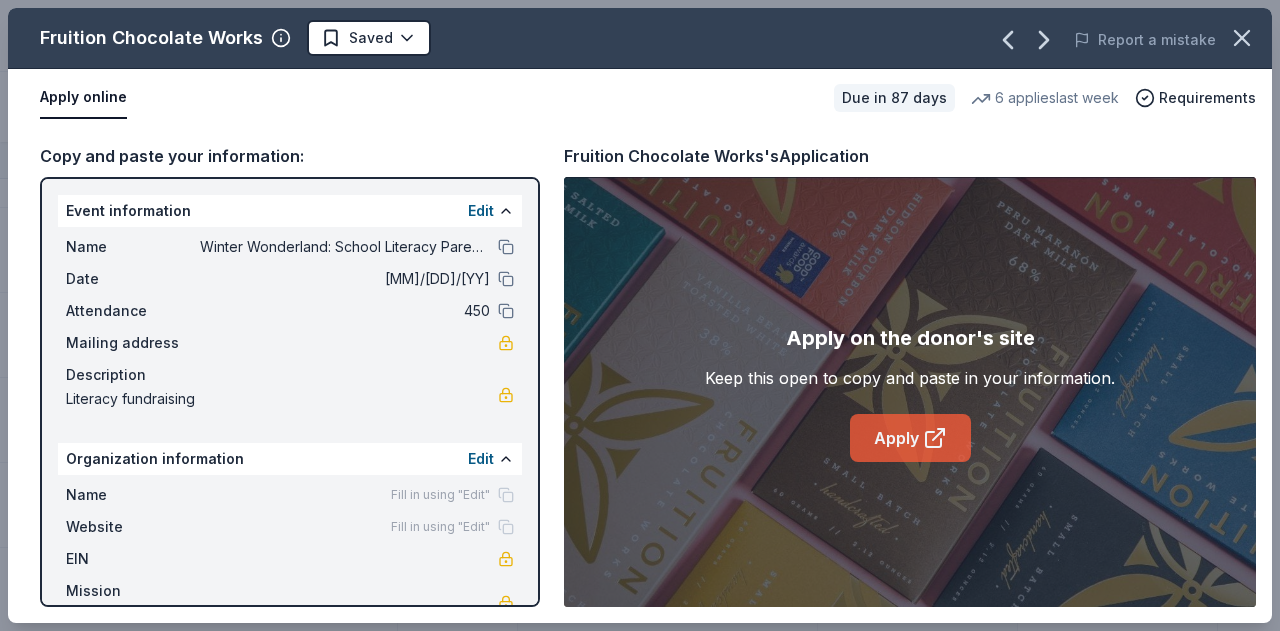 click on "Apply" at bounding box center [910, 438] 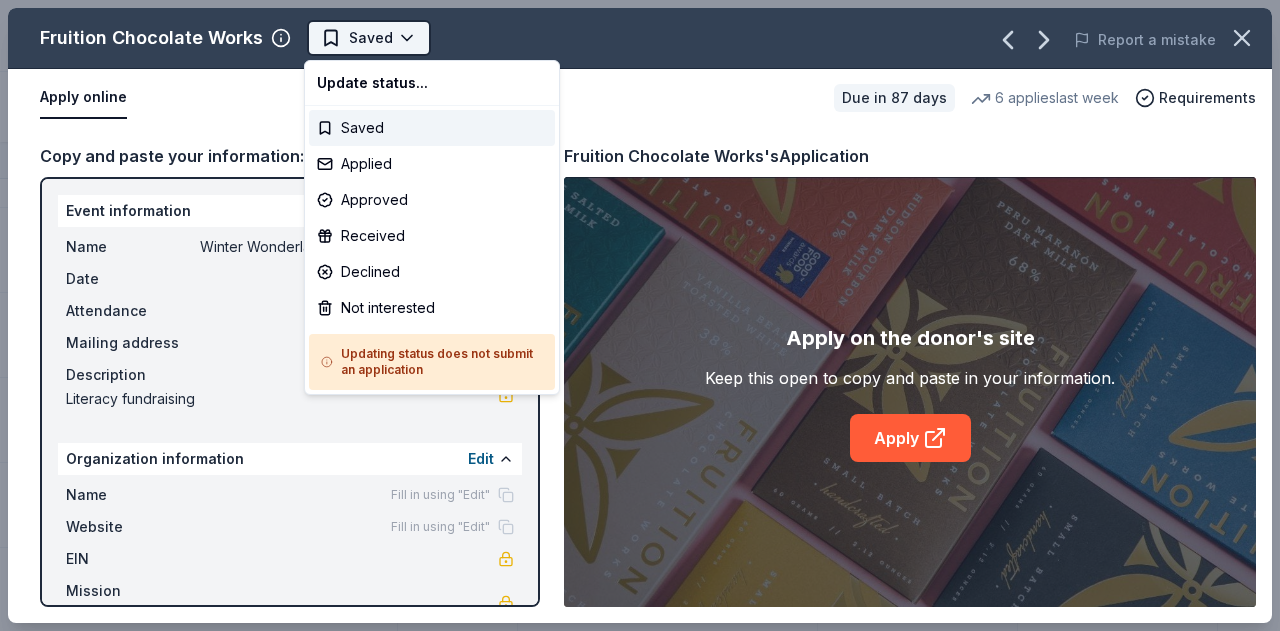 click on "Winter Wonderland: School Literacy Parent Night Track · 145 Discover Earn Rewards 110 Saved 31 Applied Approved 3 Received Declined Not interested Approved assets Add donor Export CSV Donor Status Donation Apply method Assignee Notes Revlon Donating paused Apply Saved Beauty products Mail Adidas Due in 87 days Apply Saved Sporting goods, gift card(s) Mail Benihana Due in 87 days Apply Saved Gift certificate(s) Mail Chronicle Books Due in 87 days Apply Saved Books Mail HP Hood Due in 89 days Apply Saved Dairy product(s), gift card(s) Mail RA Sushi Due in 87 days Apply Saved 1 gift certificate Mail Trader Joe's Due in 96 days Apply Saved Food, beverage product(s), gift card(s) In person Target Due in 87 days Apply Saved Gift cards ($50-100 value, with a maximum donation of $500 per year) In person Mimi's Cafe Due in 87 days Apply Saved Food and gift cards In person Edible Arrangements Due in 87 days Apply Saved Fruit arrangement(s) In person McDonald's Due in 87 days Apply Saved Food In person Apply Saved" at bounding box center [640, 315] 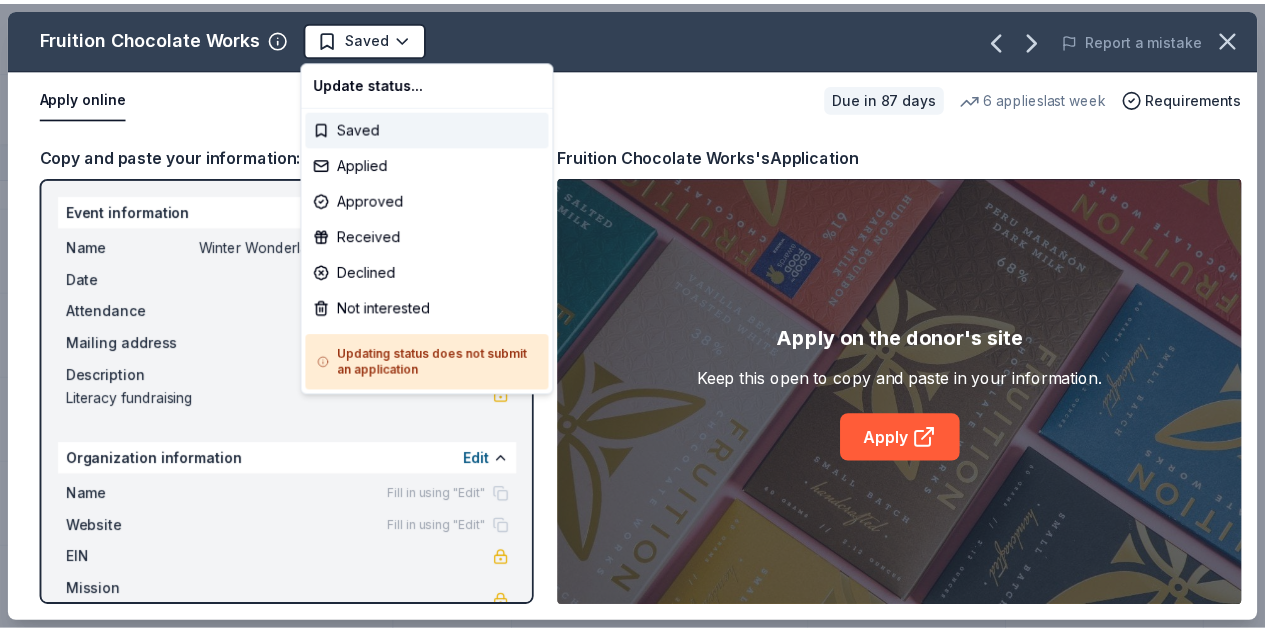 scroll, scrollTop: 0, scrollLeft: 0, axis: both 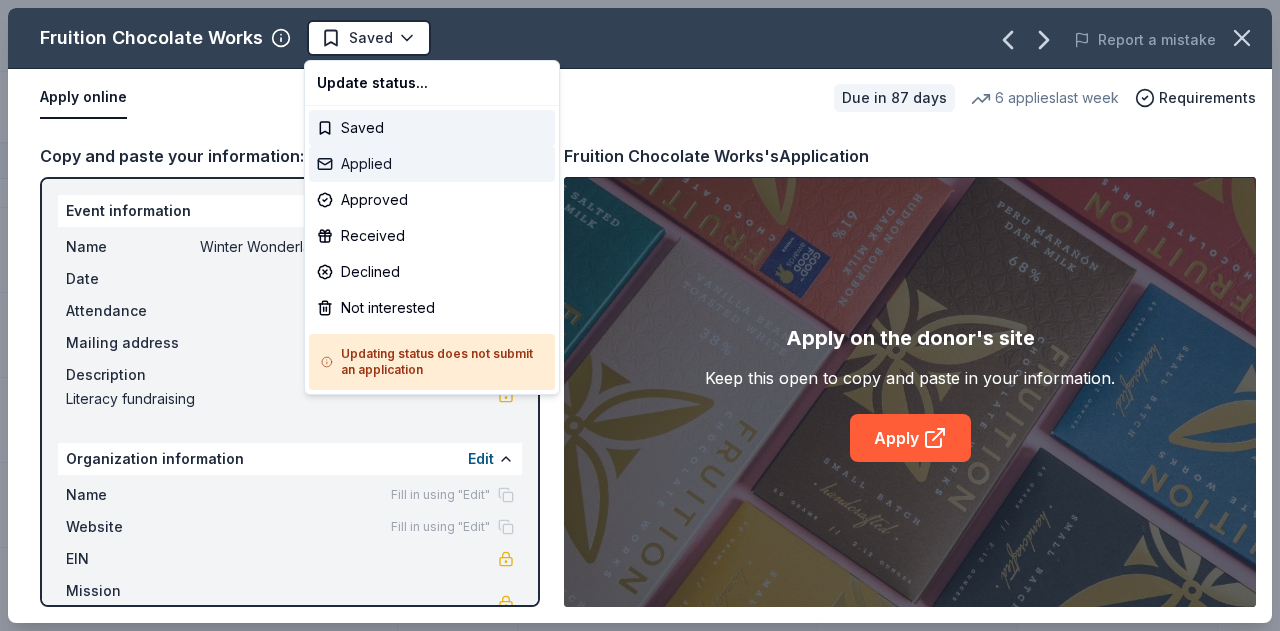 click on "Applied" at bounding box center [432, 164] 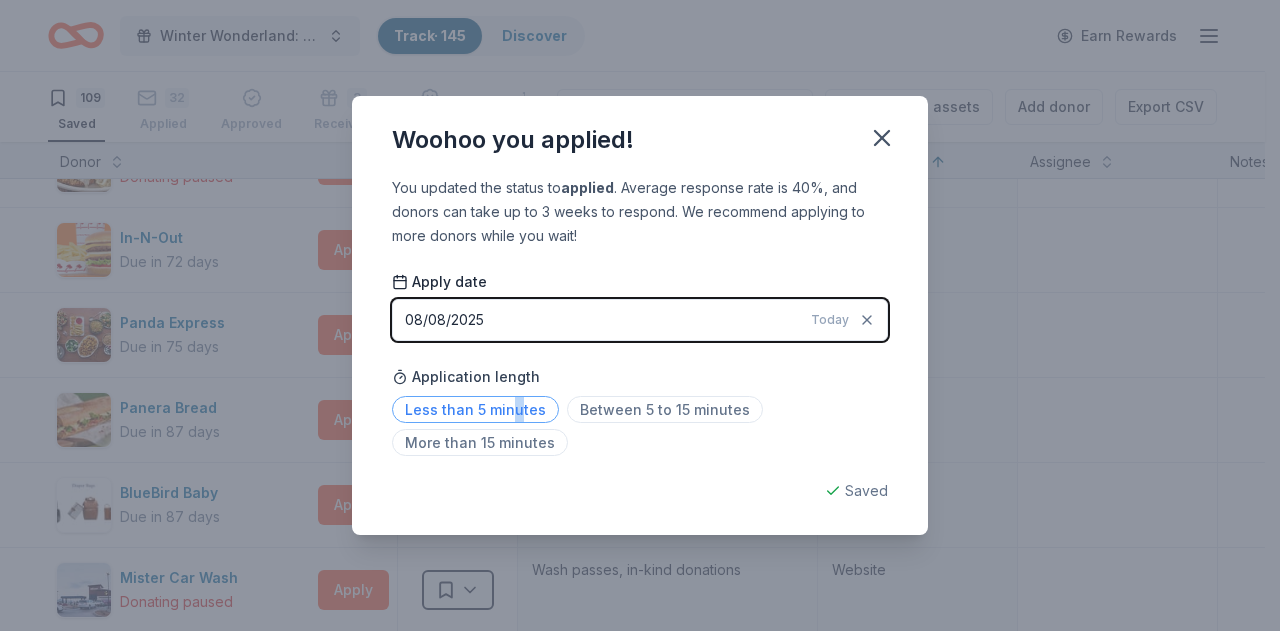 drag, startPoint x: 512, startPoint y: 415, endPoint x: 534, endPoint y: 405, distance: 24.166092 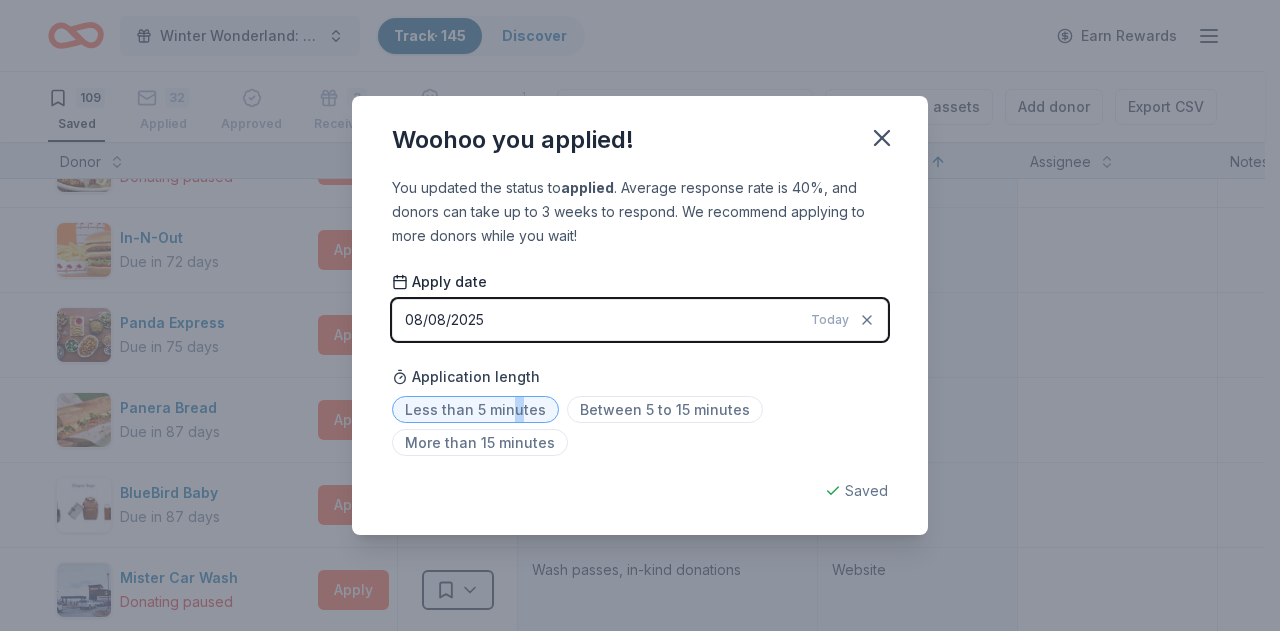 drag, startPoint x: 885, startPoint y: 137, endPoint x: 812, endPoint y: 147, distance: 73.68175 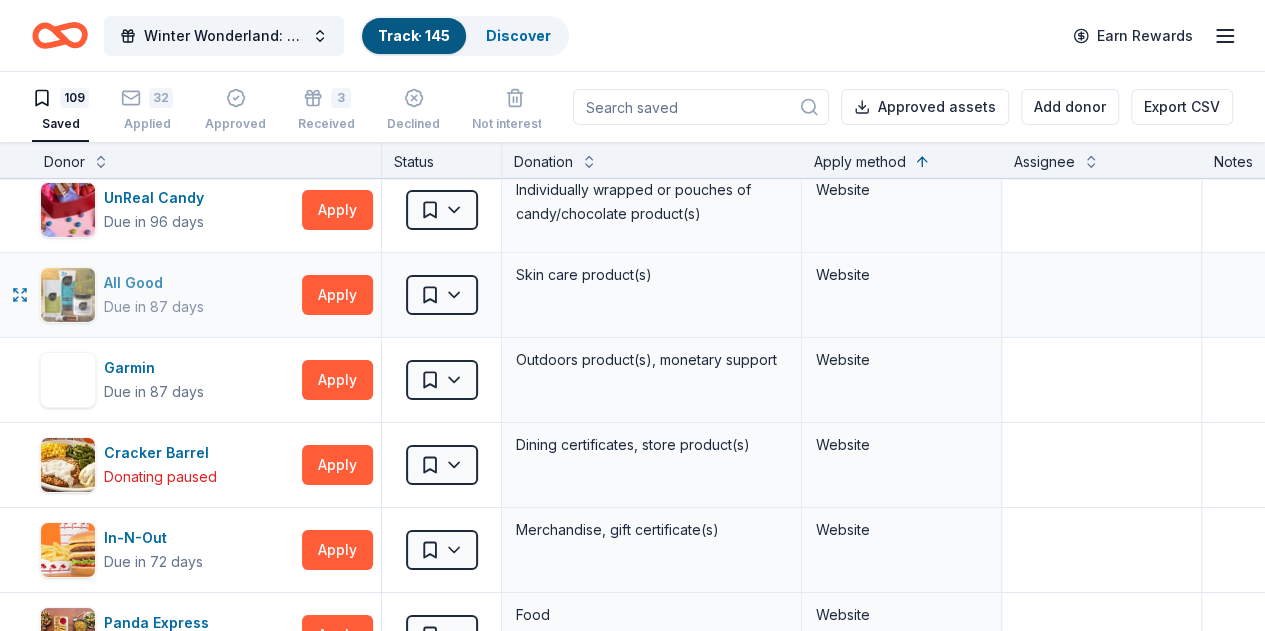 scroll, scrollTop: 6982, scrollLeft: 0, axis: vertical 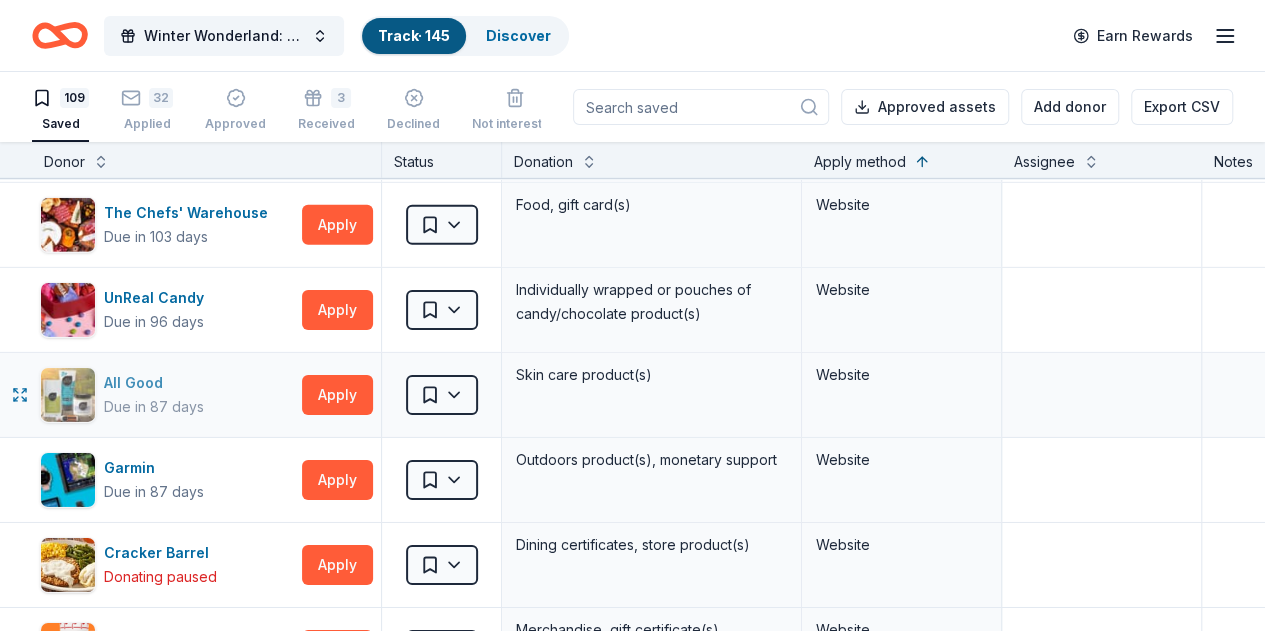 click on "All Good" at bounding box center (154, 383) 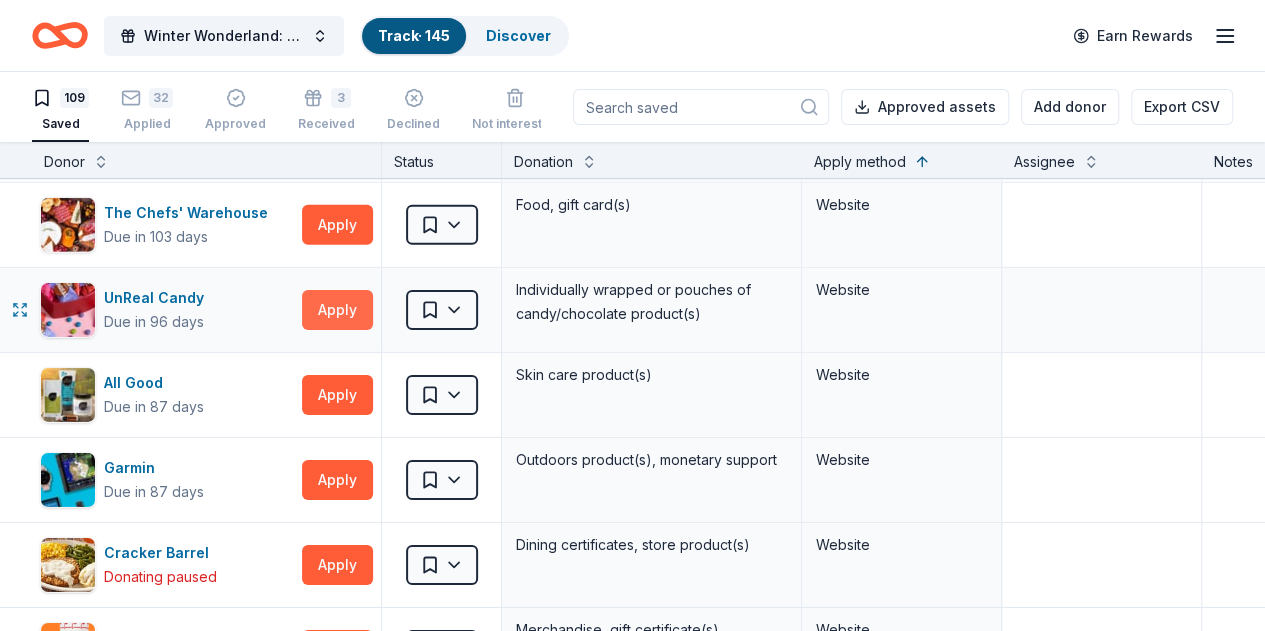 click on "Apply" at bounding box center (337, 310) 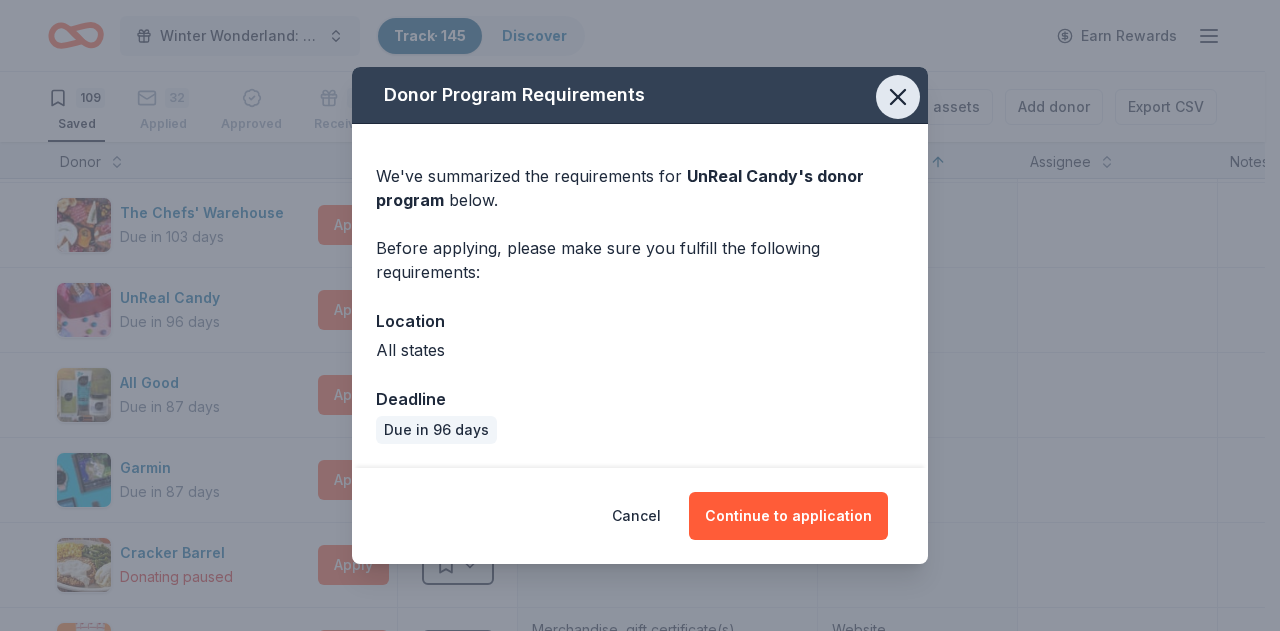 click 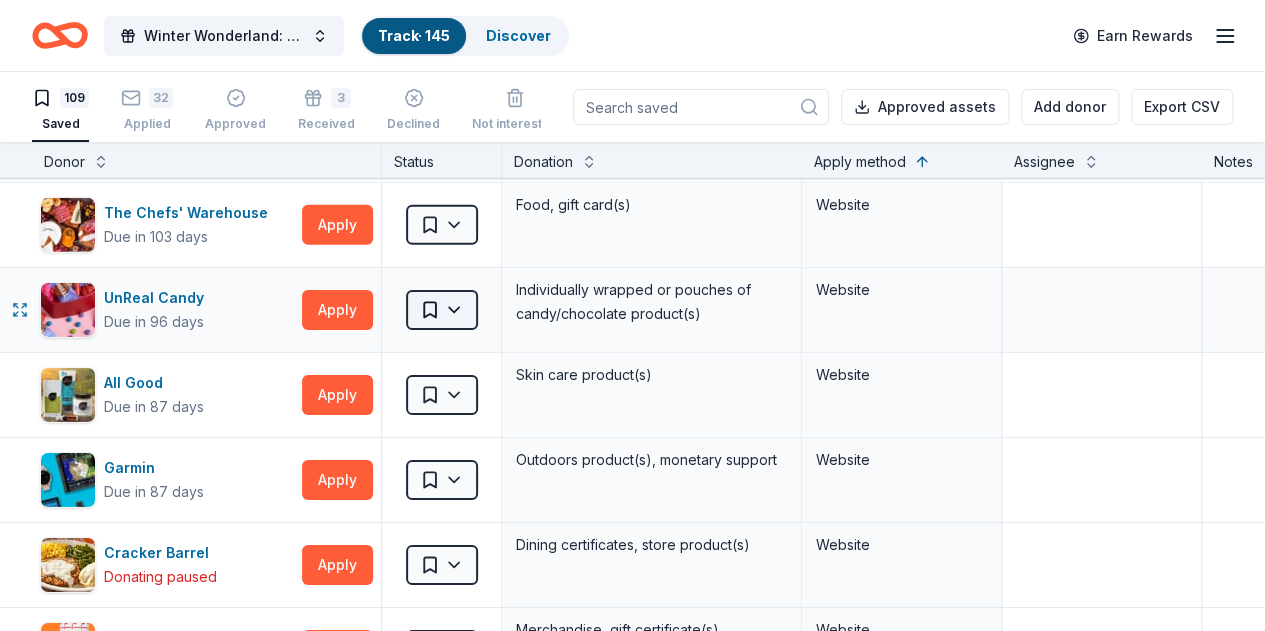 click on "Winter Wonderland: School Literacy Parent Night Track · 145 Discover Earn Rewards 109 Saved 32 Applied Approved 3 Received Declined Not interested Approved assets Add donor Export CSV Donor Status Donation Apply method Assignee Notes Revlon Donating paused Apply Saved Beauty products Mail Adidas Due in 87 days Apply Saved Sporting goods, gift card(s) Mail Benihana Due in 87 days Apply Saved Gift certificate(s) Mail Chronicle Books Due in 87 days Apply Saved Books Mail HP Hood Due in 89 days Apply Saved Dairy product(s), gift card(s) Mail RA Sushi Due in 87 days Apply Saved 1 gift certificate Mail Trader Joe's Due in 96 days Apply Saved Food, beverage product(s), gift card(s) In person Target Due in 87 days Apply Saved Gift cards ($50-100 value, with a maximum donation of $500 per year) In person Mimi's Cafe Due in 87 days Apply Saved Food and gift cards In person Edible Arrangements Due in 87 days Apply Saved Fruit arrangement(s) In person McDonald's Due in 87 days Apply Saved Food In person Apply Saved" at bounding box center (632, 315) 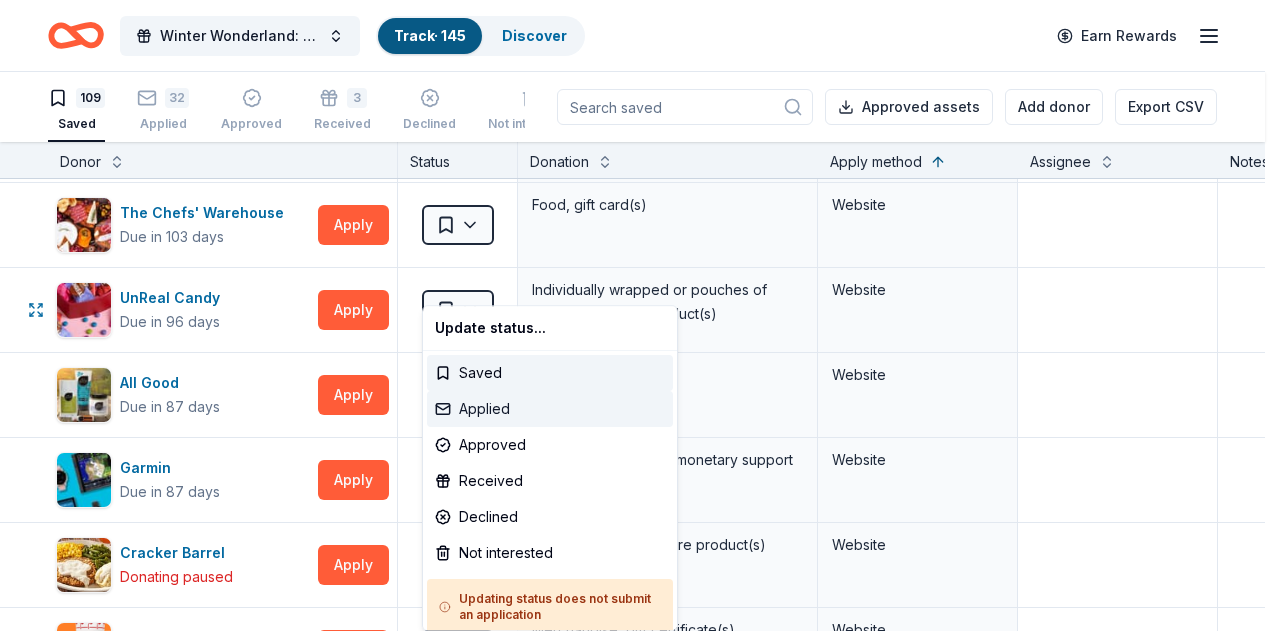 click on "Applied" at bounding box center (550, 409) 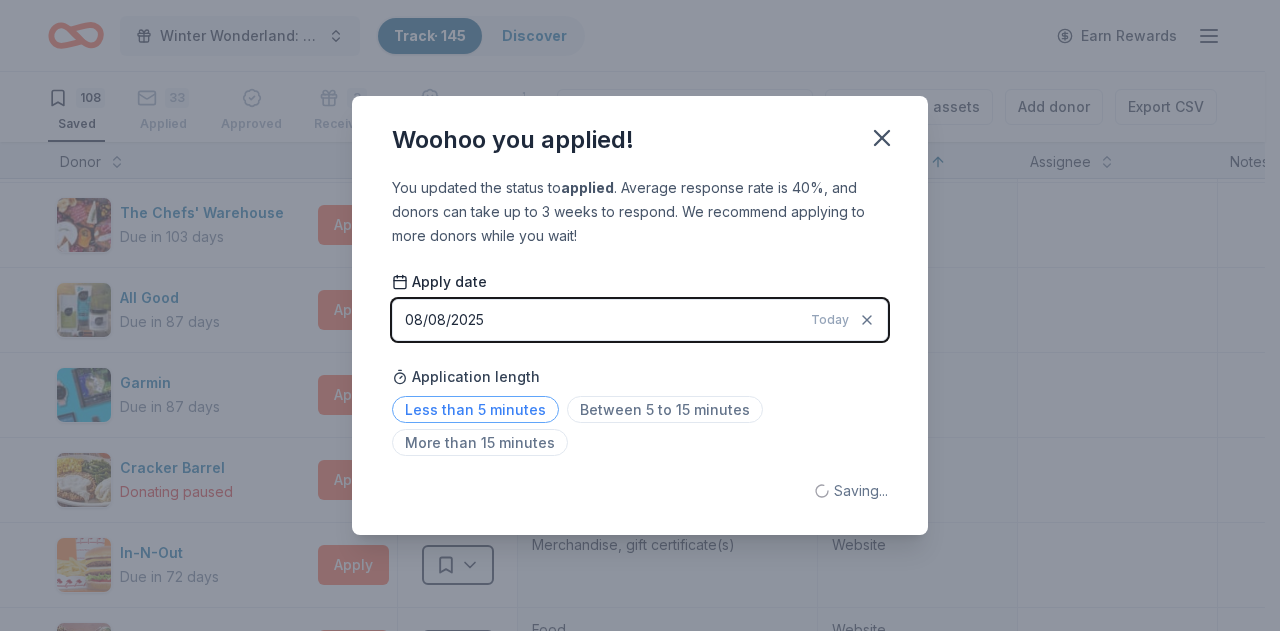 click on "Less than 5 minutes" at bounding box center [475, 409] 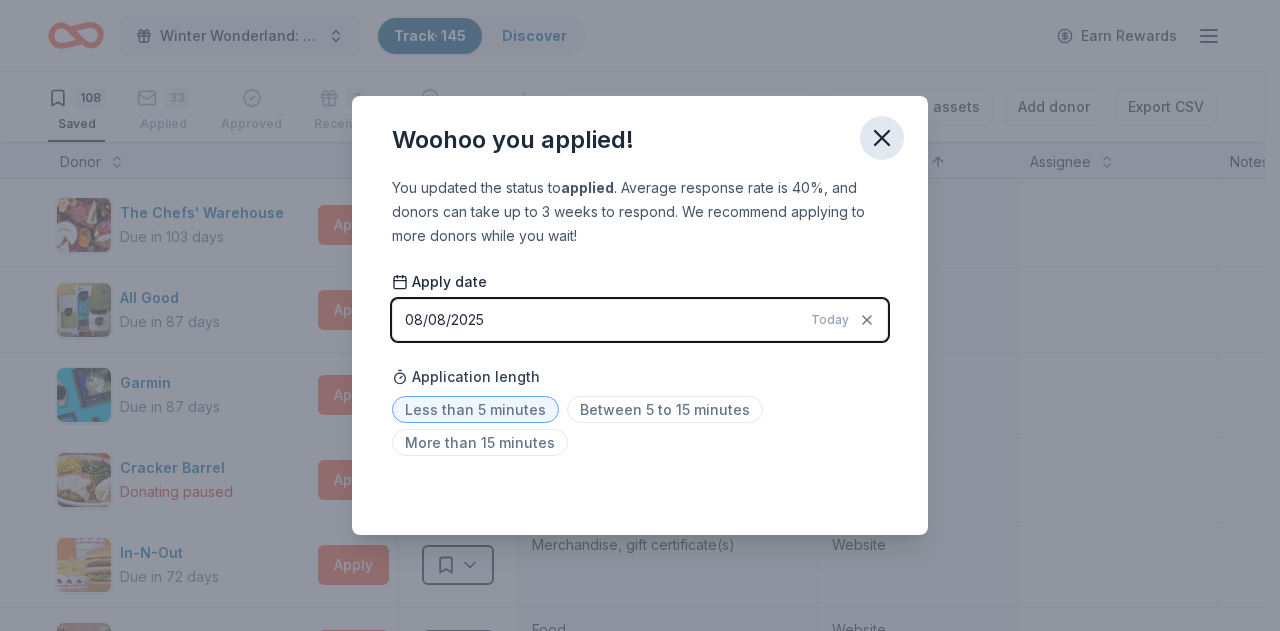 click 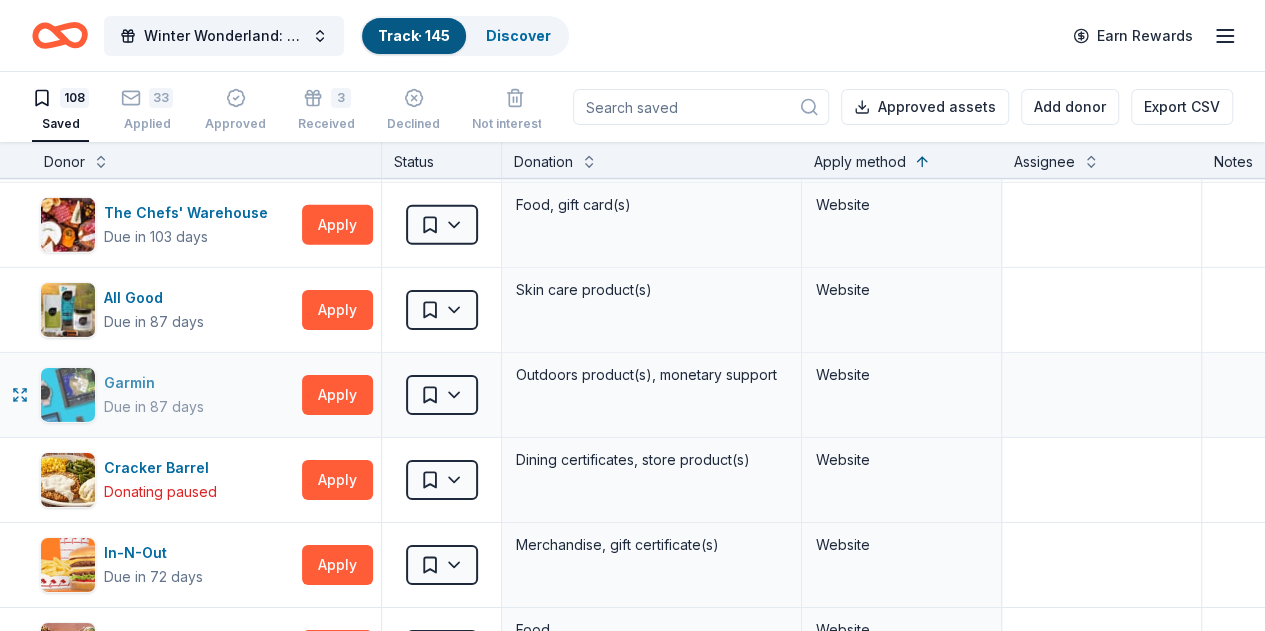 scroll, scrollTop: 6882, scrollLeft: 0, axis: vertical 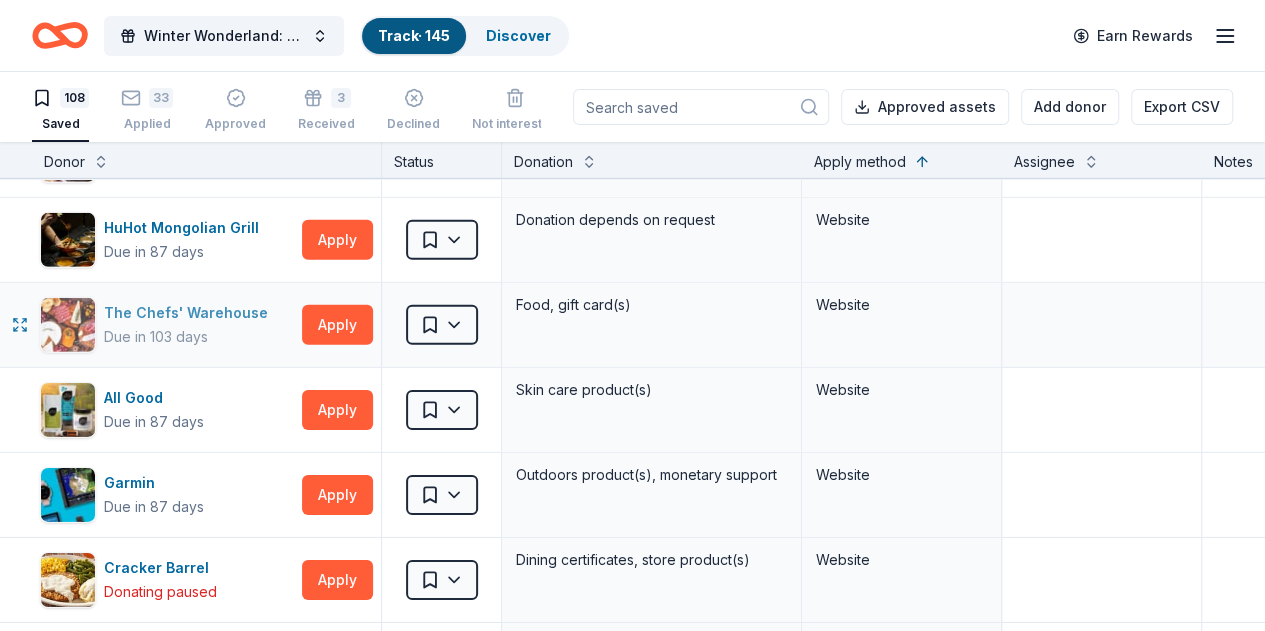 click on "The Chefs' Warehouse" at bounding box center (190, 313) 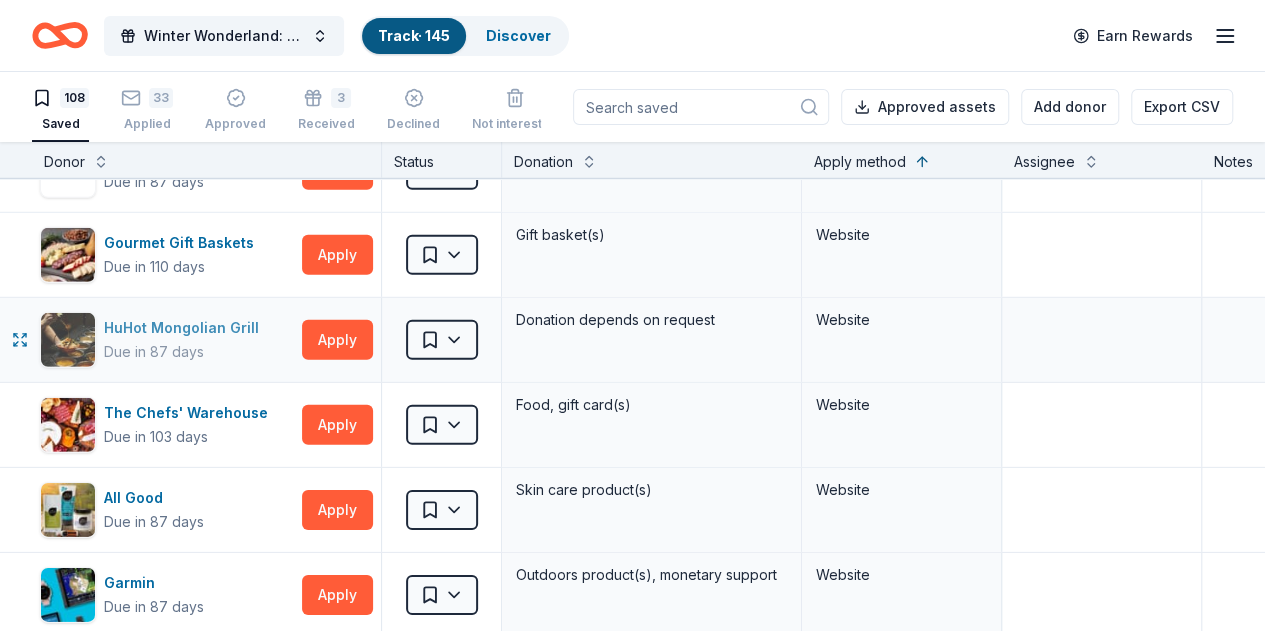 scroll, scrollTop: 6682, scrollLeft: 0, axis: vertical 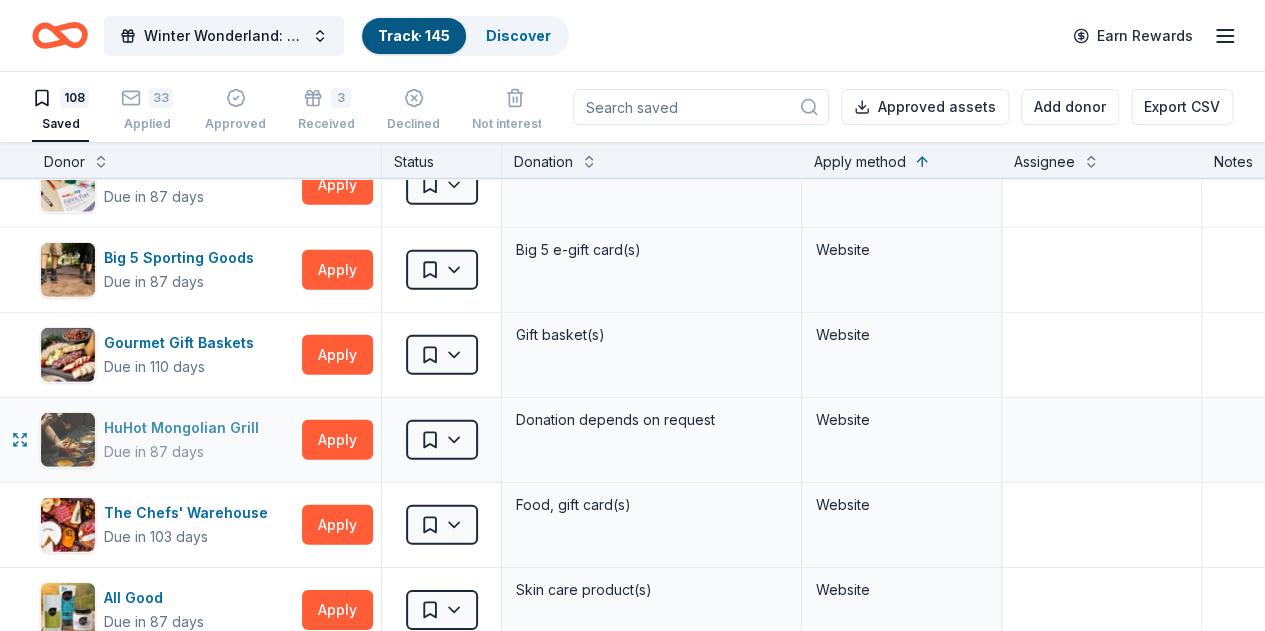 click on "HuHot Mongolian Grill" at bounding box center (185, 428) 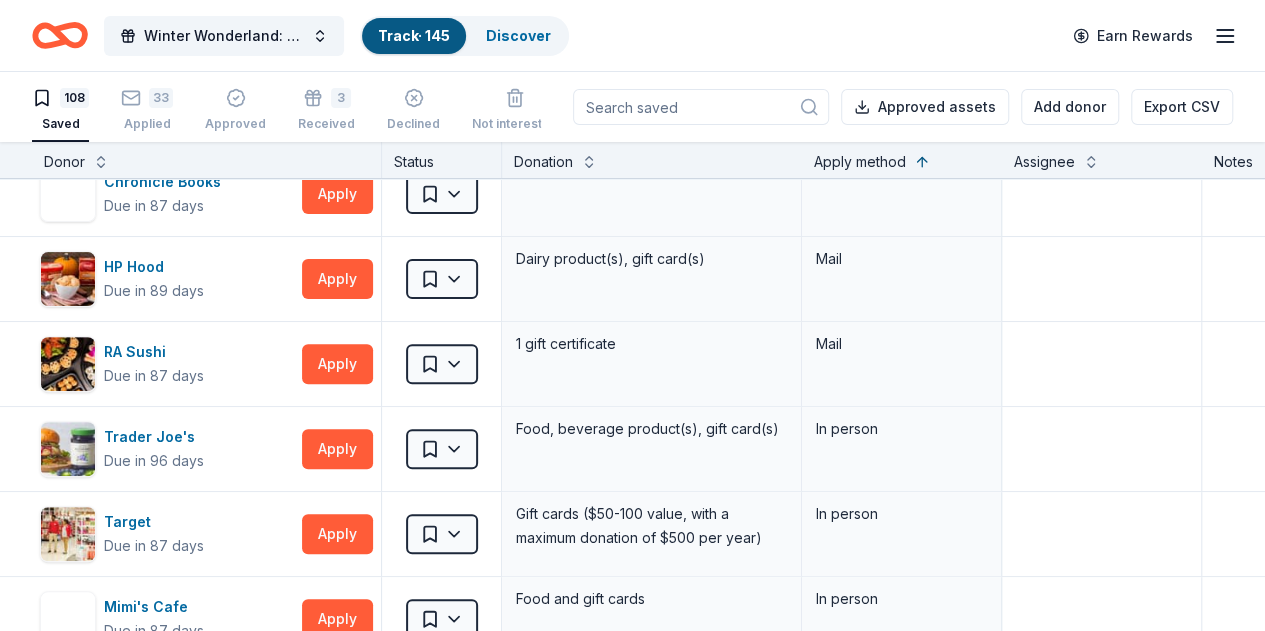scroll, scrollTop: 0, scrollLeft: 0, axis: both 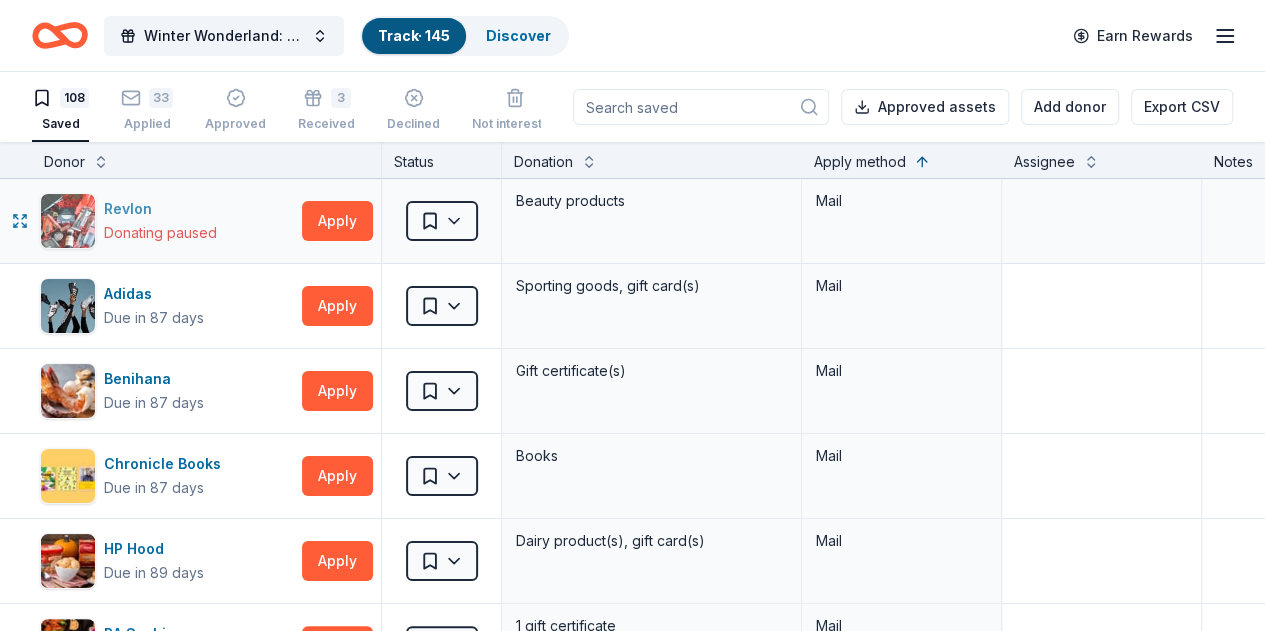 click on "Revlon" at bounding box center (160, 209) 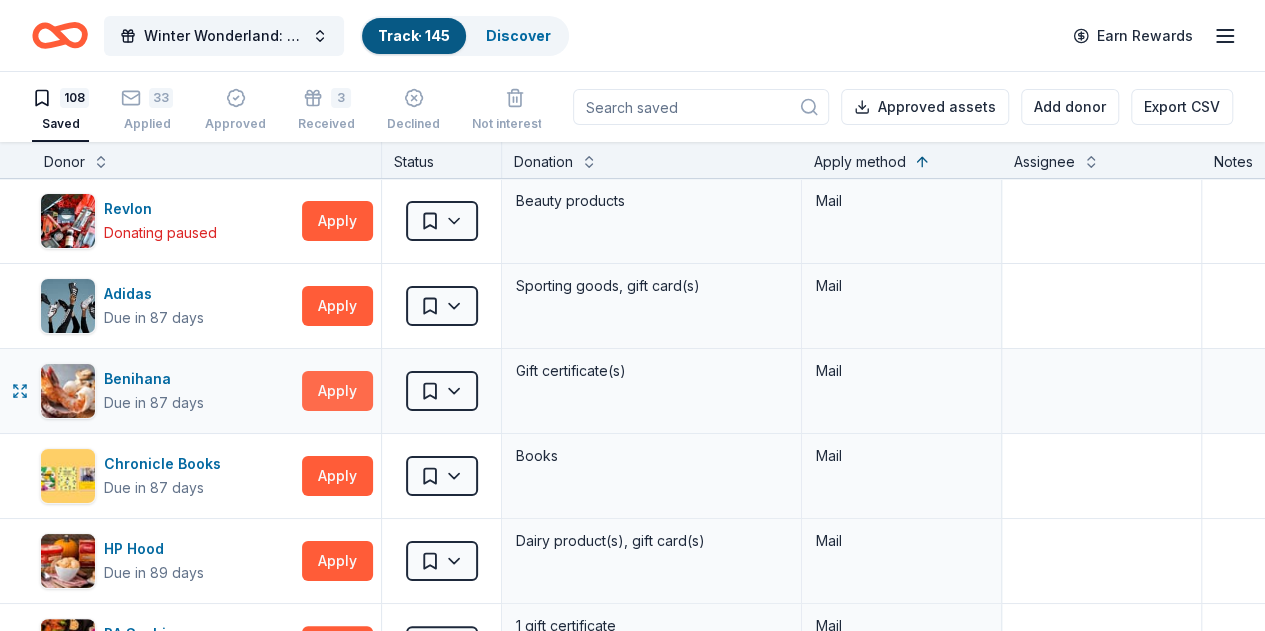 click on "Apply" at bounding box center [337, 391] 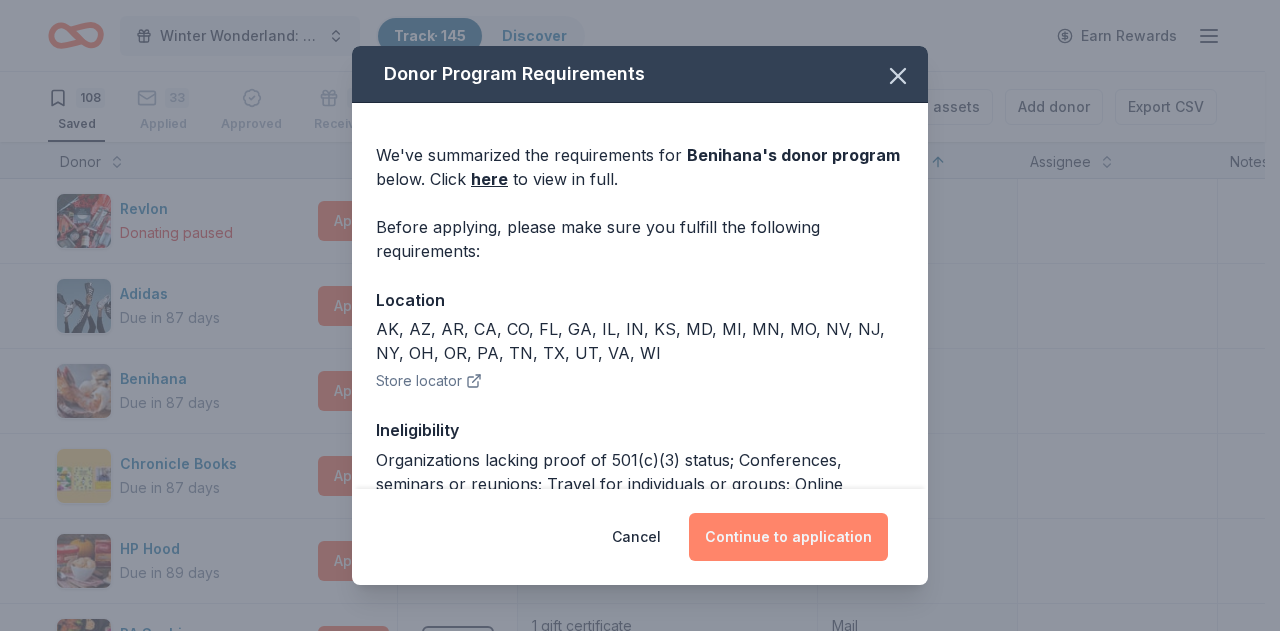 click on "Continue to application" at bounding box center (788, 537) 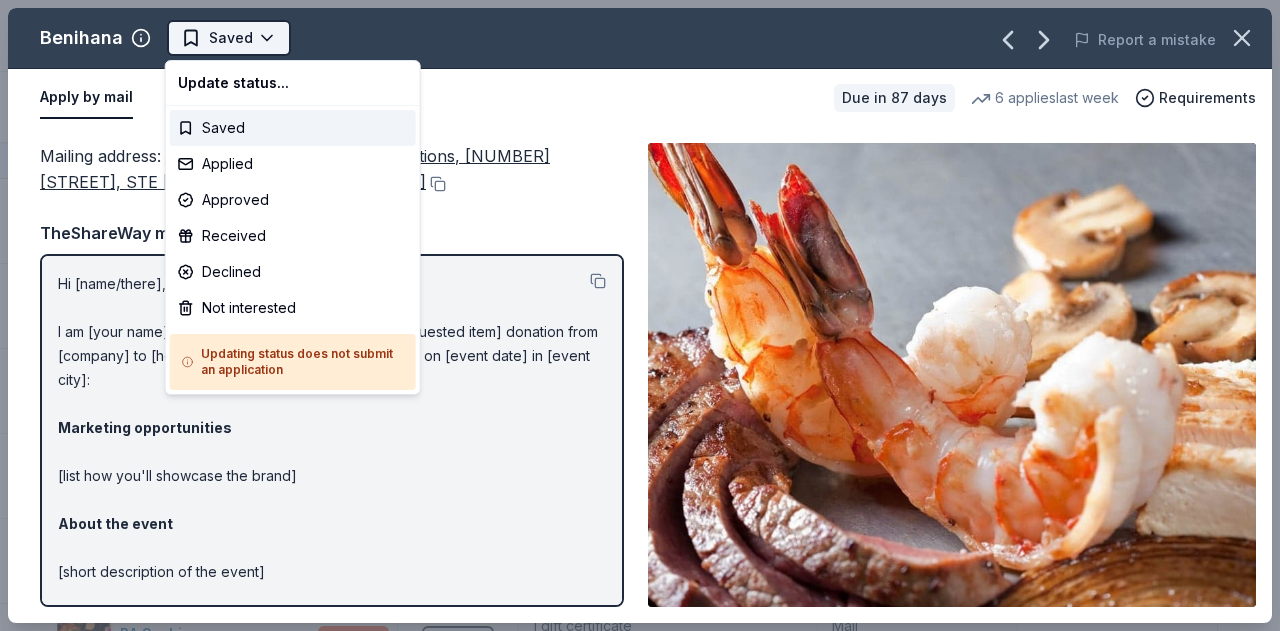 click on "Winter Wonderland: School Literacy Parent Night Track · 145 Discover Earn Rewards 108 Saved 33 Applied Approved 3 Received Declined Not interested Approved assets Add donor Export CSV Donor Status Donation Apply method Assignee Notes Revlon Donating paused Apply Saved Beauty products Mail Adidas Due in 87 days Apply Saved Sporting goods, gift card(s) Mail Benihana Due in 87 days Apply Saved Gift certificate(s) Mail Chronicle Books Due in 87 days Apply Saved Books Mail HP Hood Due in 89 days Apply Saved Dairy product(s), gift card(s) Mail RA Sushi Due in 87 days Apply Saved 1 gift certificate Mail Trader Joe's Due in 96 days Apply Saved Food, beverage product(s), gift card(s) In person Target Due in 87 days Apply Saved Gift cards ($50-100 value, with a maximum donation of $500 per year) In person Mimi's Cafe Due in 87 days Apply Saved Food and gift cards In person Edible Arrangements Due in 87 days Apply Saved Fruit arrangement(s) In person McDonald's Due in 87 days Apply Saved Food In person Apply Saved" at bounding box center (640, 315) 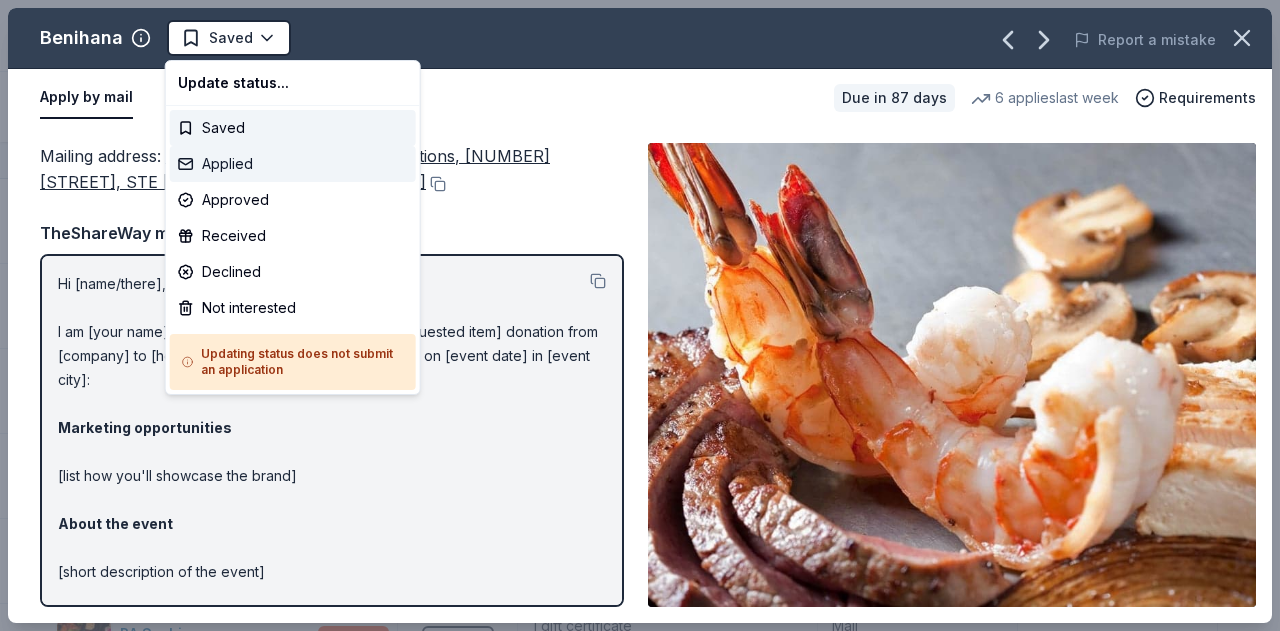 click on "Applied" at bounding box center (293, 164) 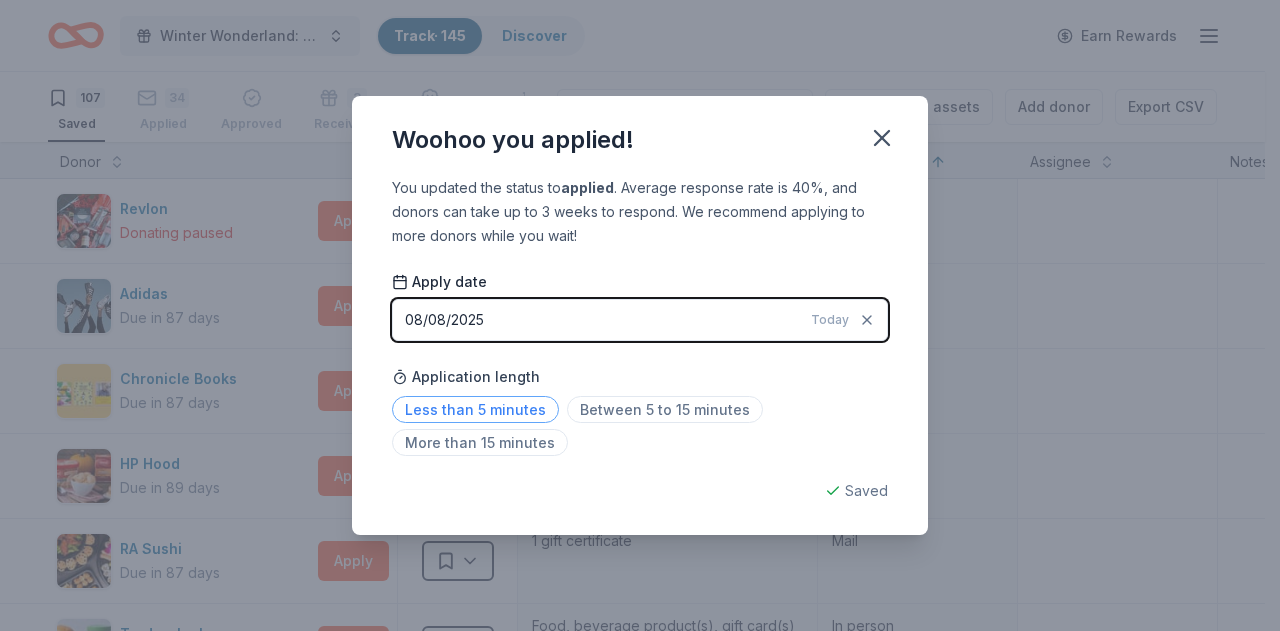 click on "Less than 5 minutes" at bounding box center (475, 409) 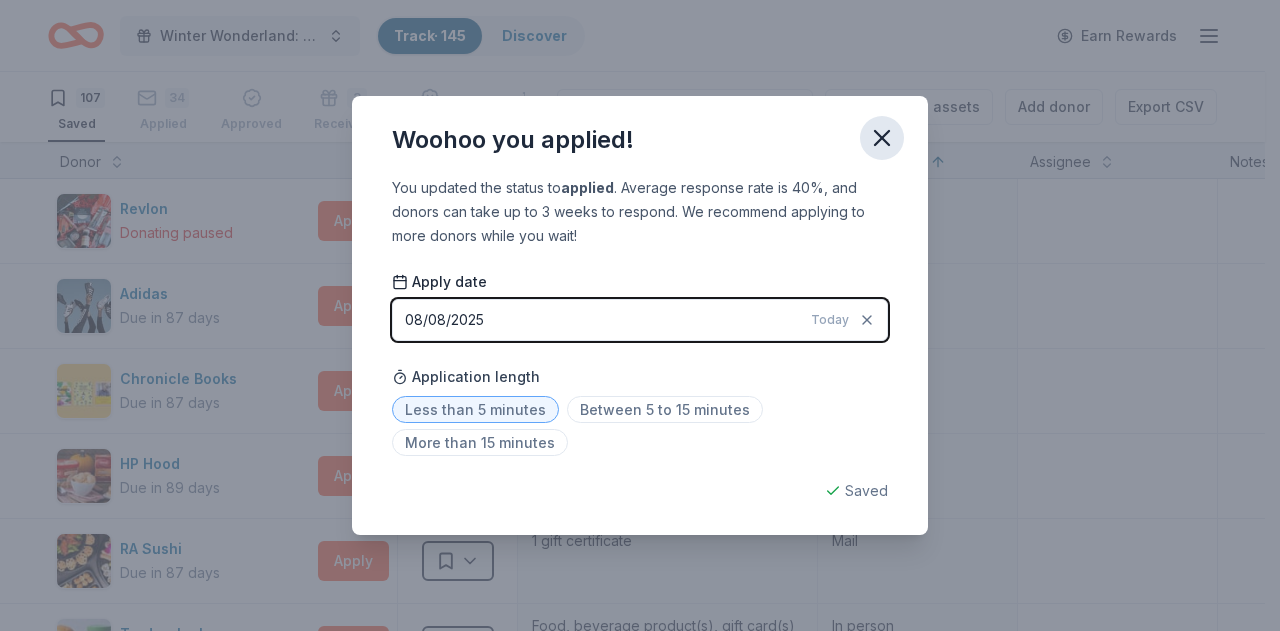 click 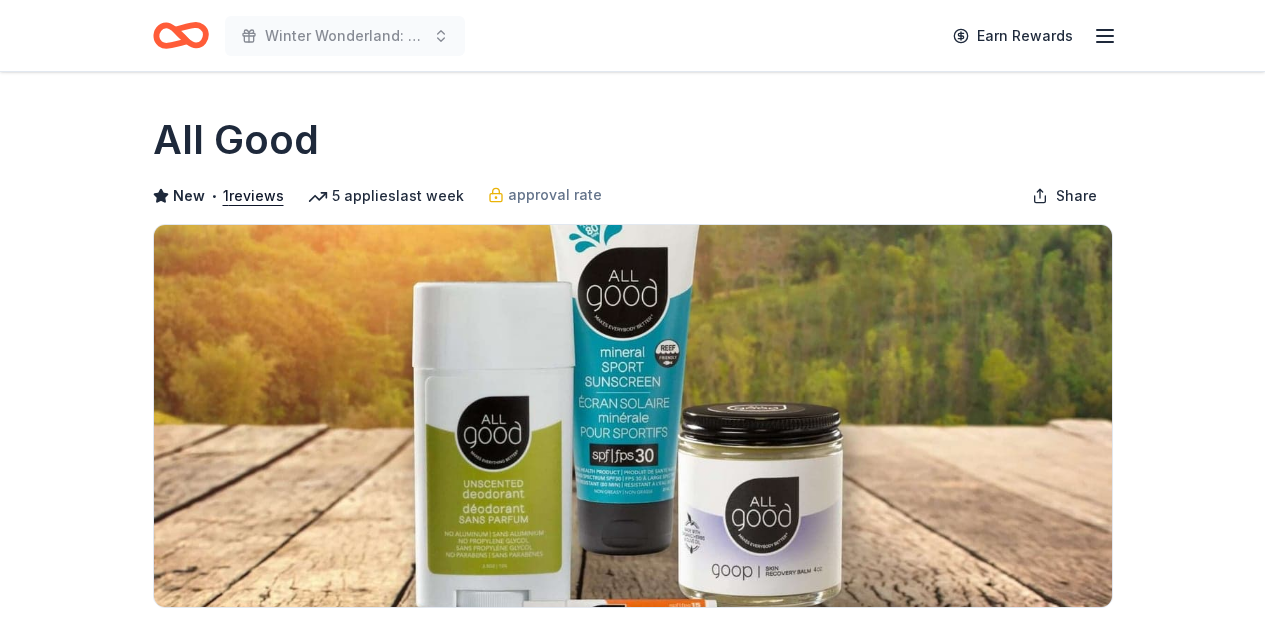 scroll, scrollTop: 0, scrollLeft: 0, axis: both 